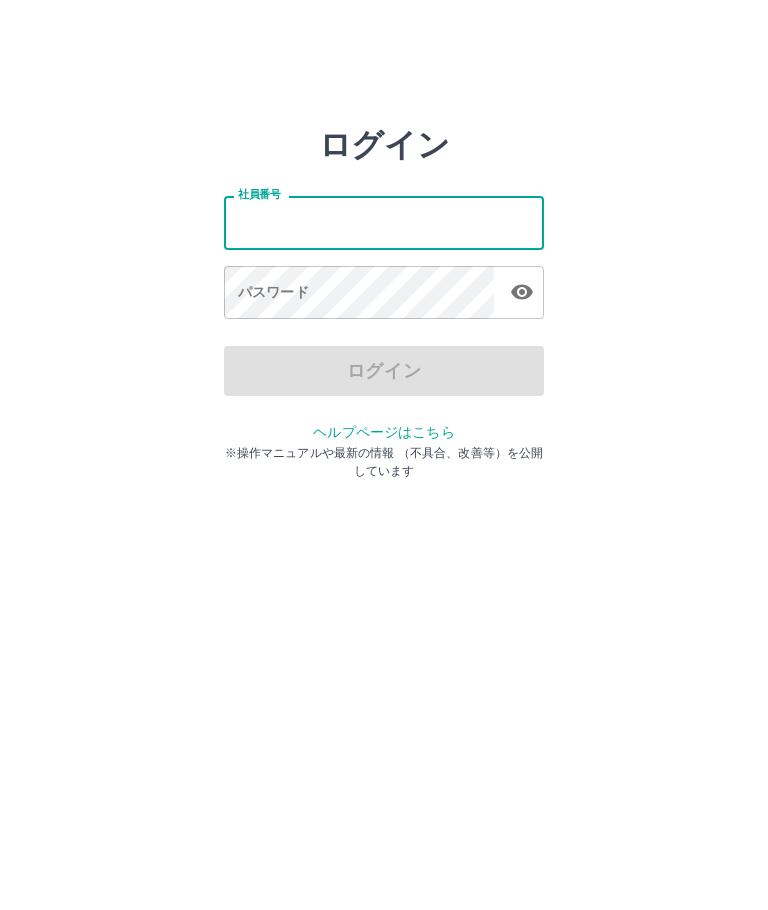 scroll, scrollTop: 0, scrollLeft: 0, axis: both 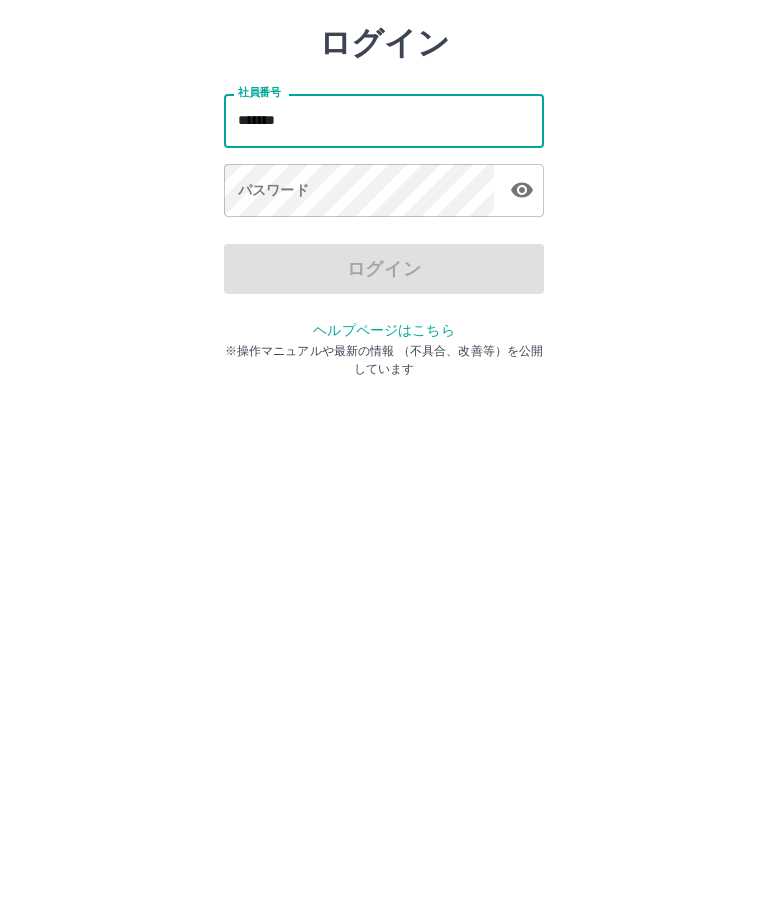 type on "*******" 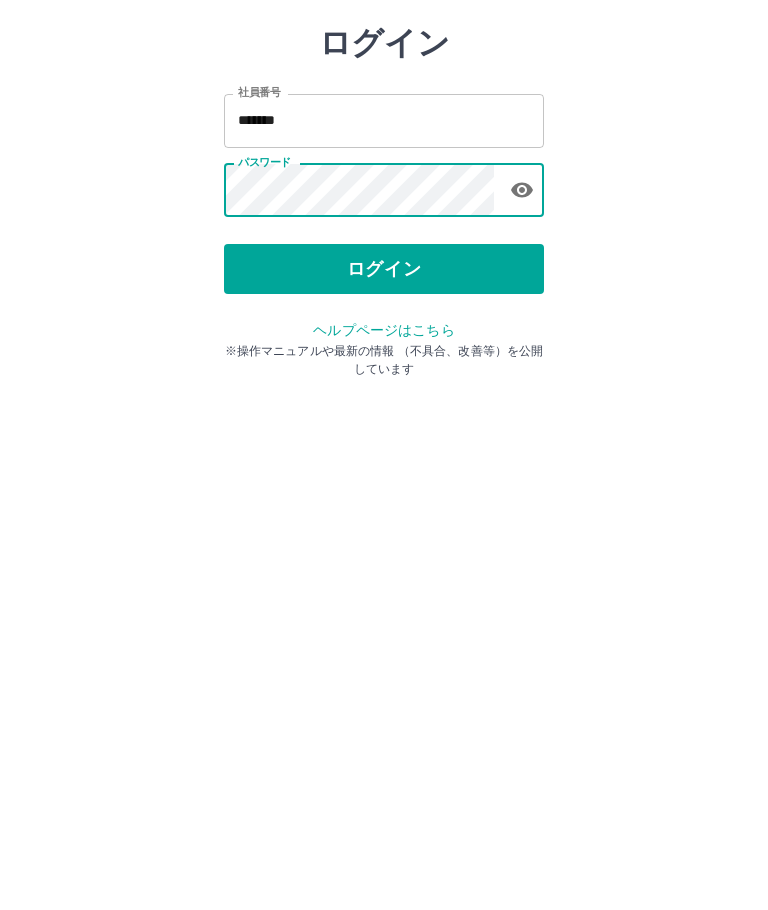 click on "ログイン" at bounding box center [384, 371] 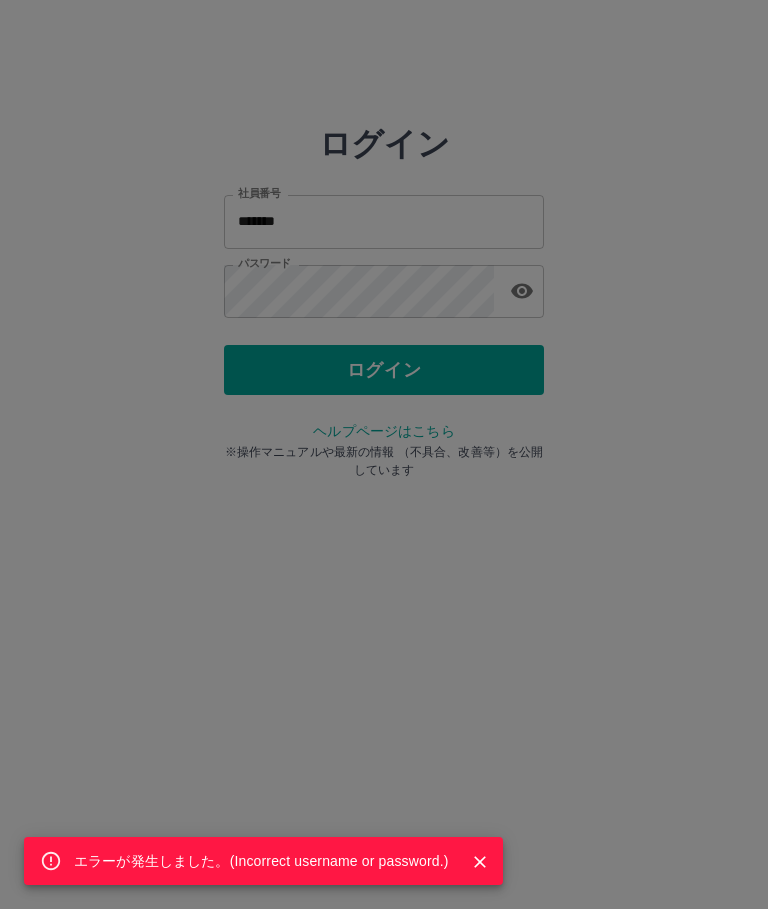 click 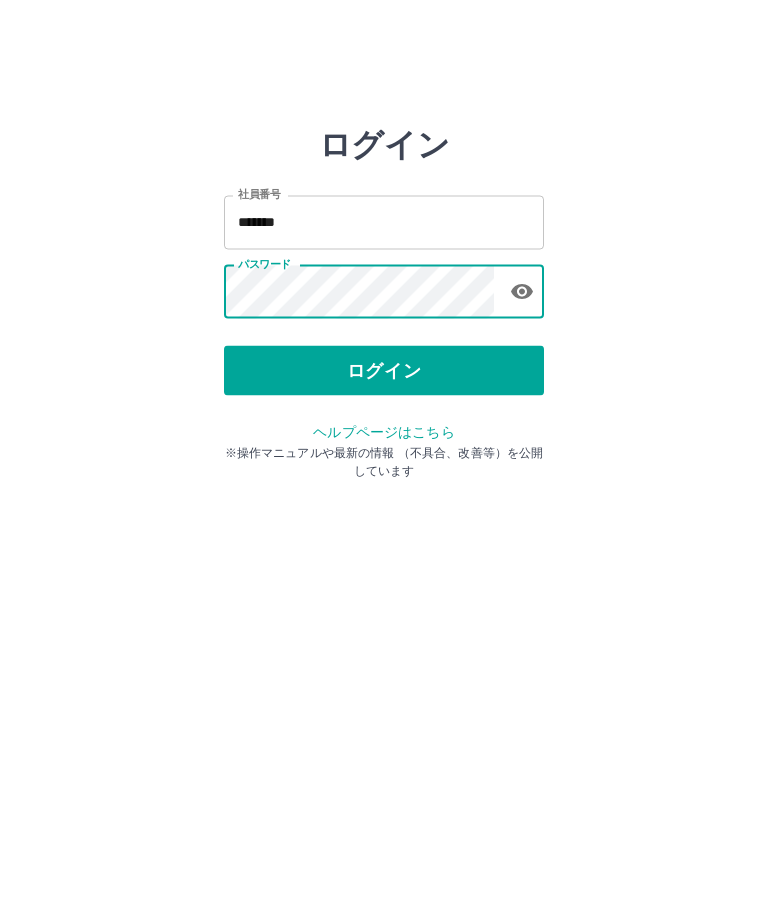click 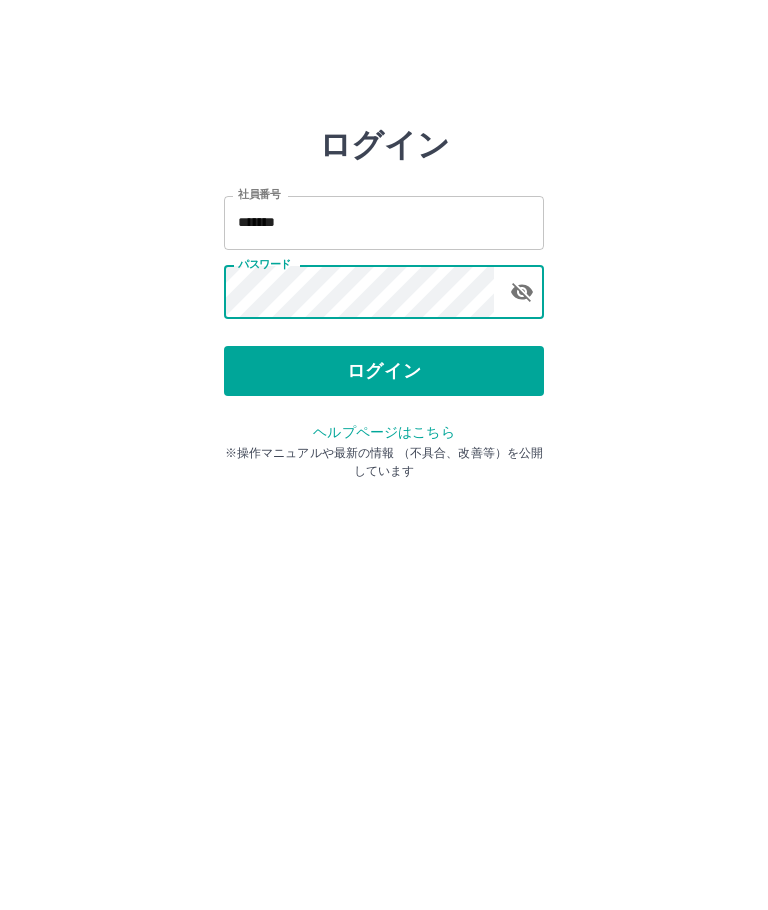 click on "ログイン" at bounding box center (384, 371) 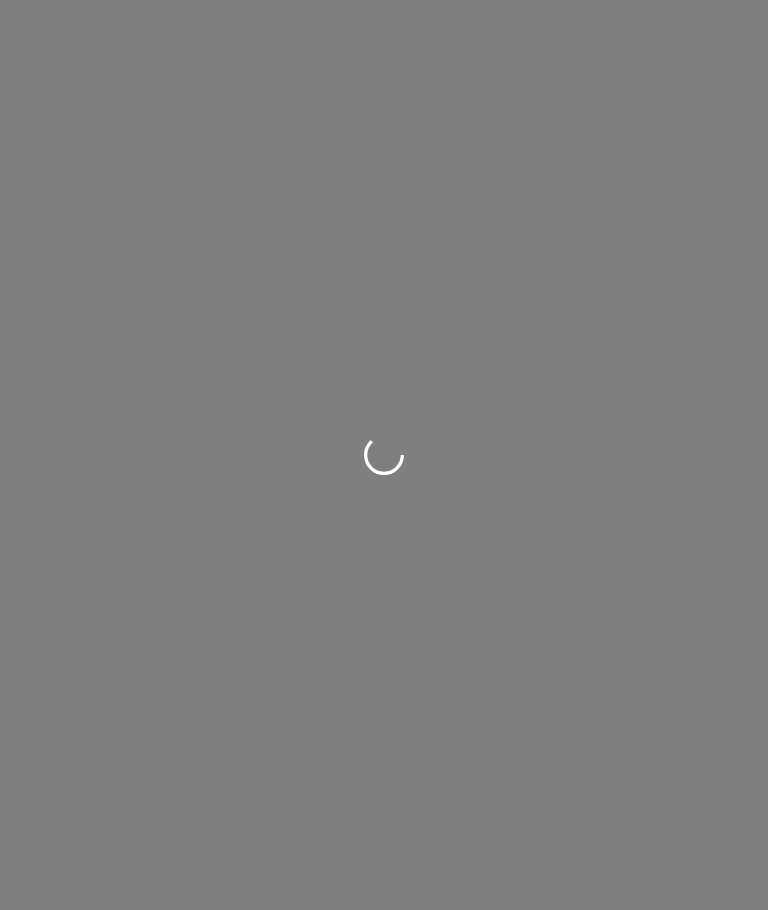 scroll, scrollTop: 0, scrollLeft: 0, axis: both 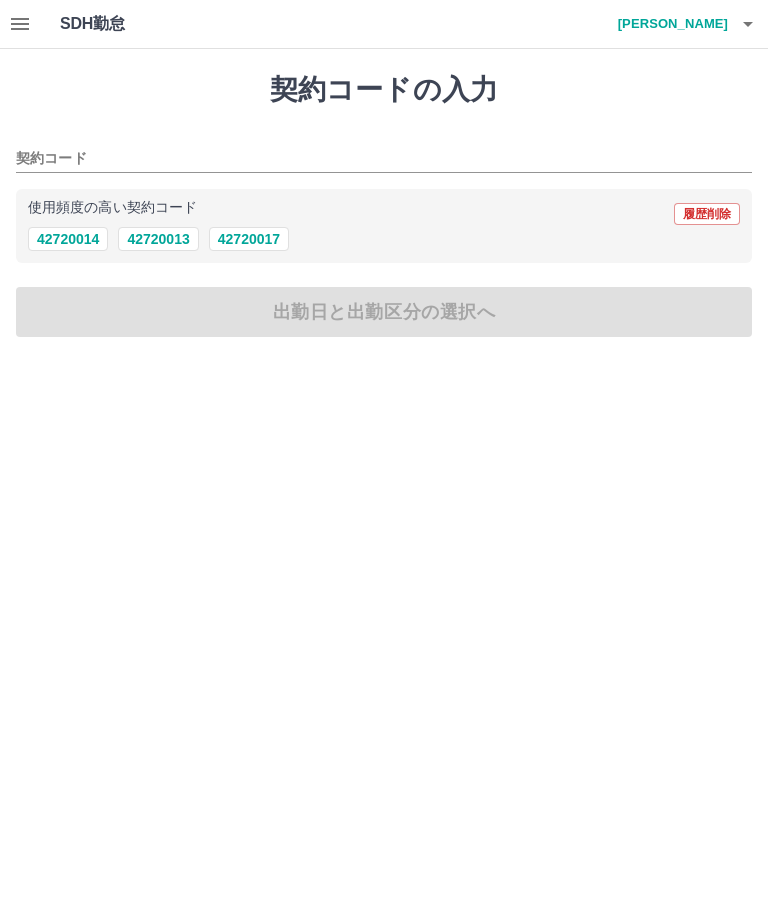 click on "42720014" at bounding box center (68, 239) 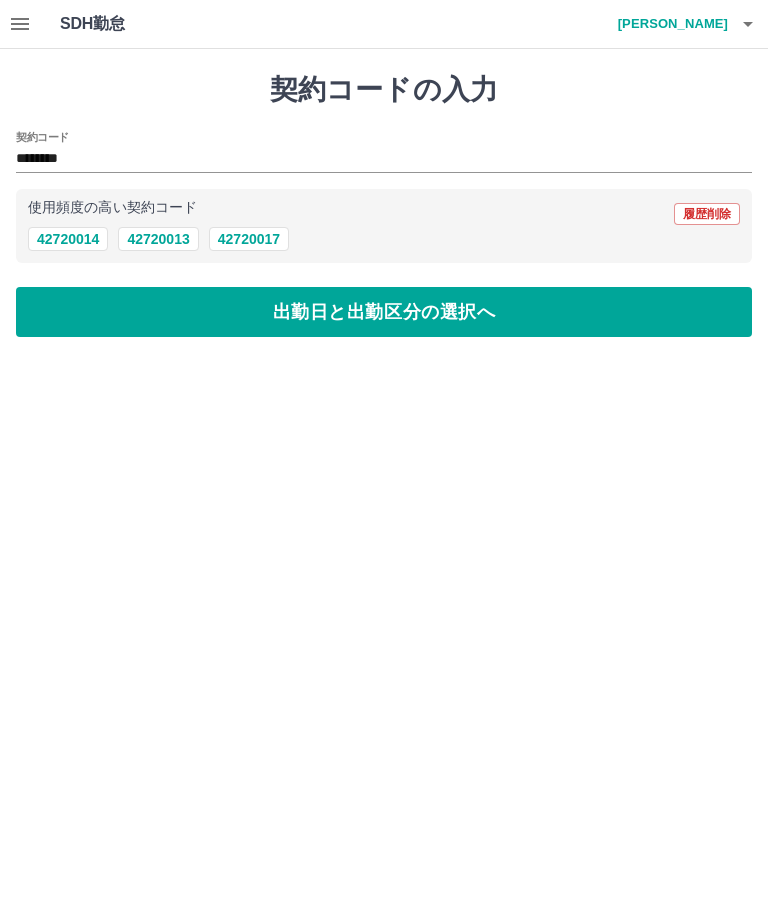 click on "出勤日と出勤区分の選択へ" at bounding box center [384, 312] 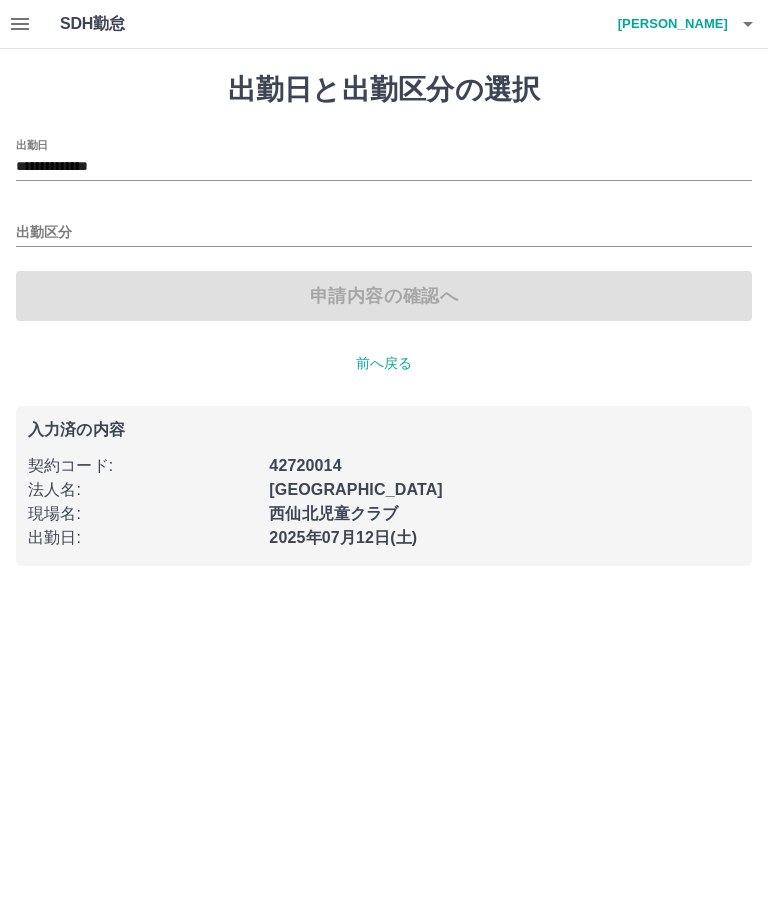 click on "出勤区分" at bounding box center [384, 233] 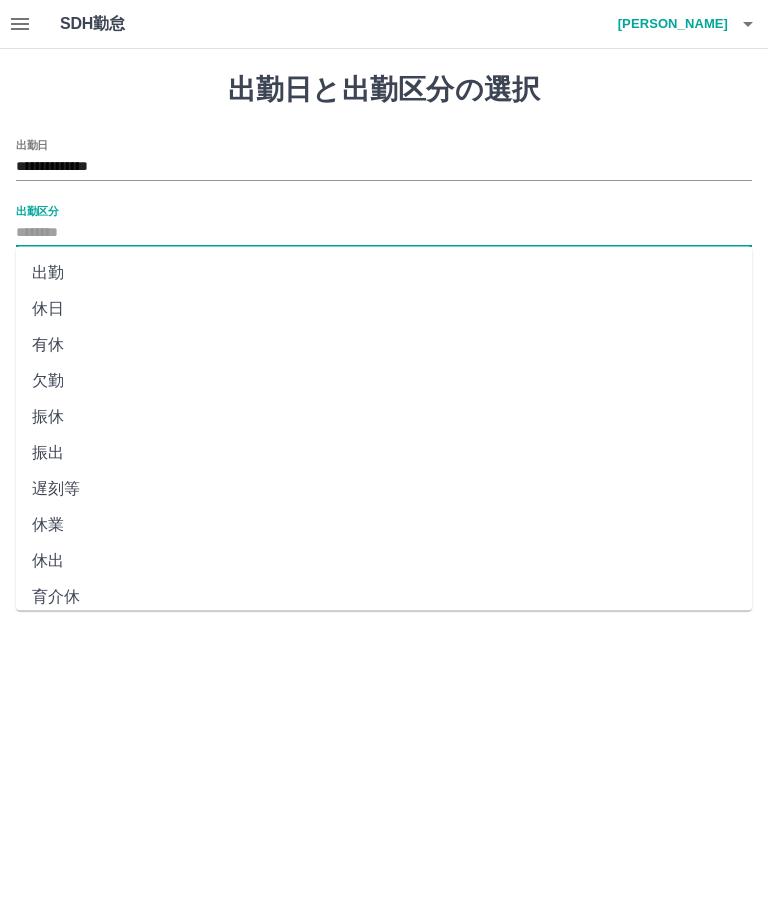 click on "出勤" at bounding box center [384, 273] 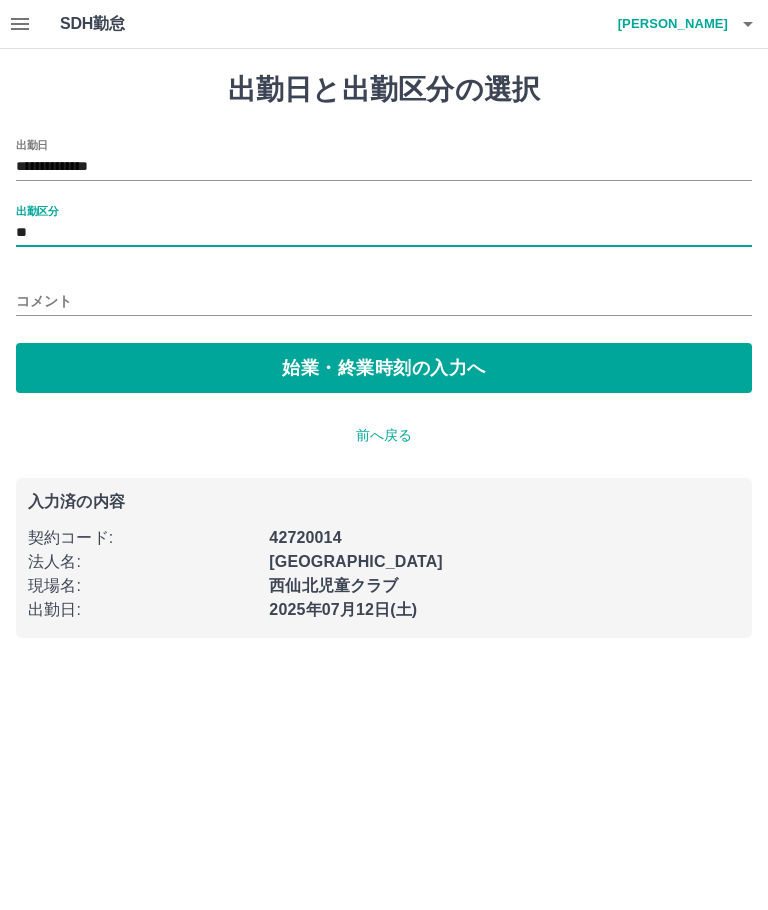 click on "始業・終業時刻の入力へ" at bounding box center (384, 368) 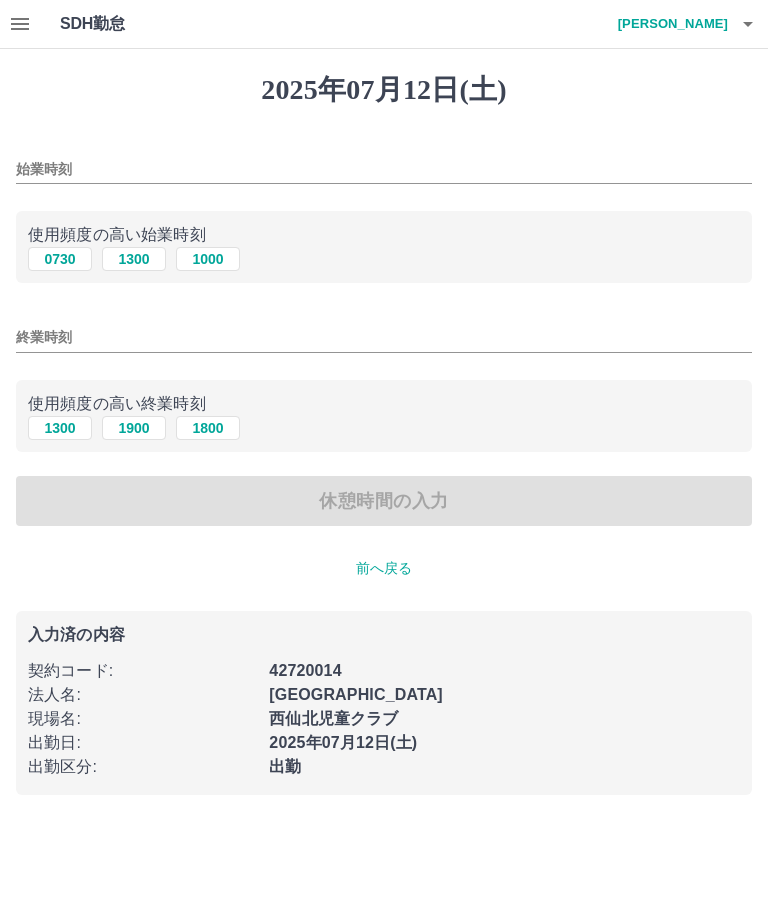 click on "1300" at bounding box center (134, 259) 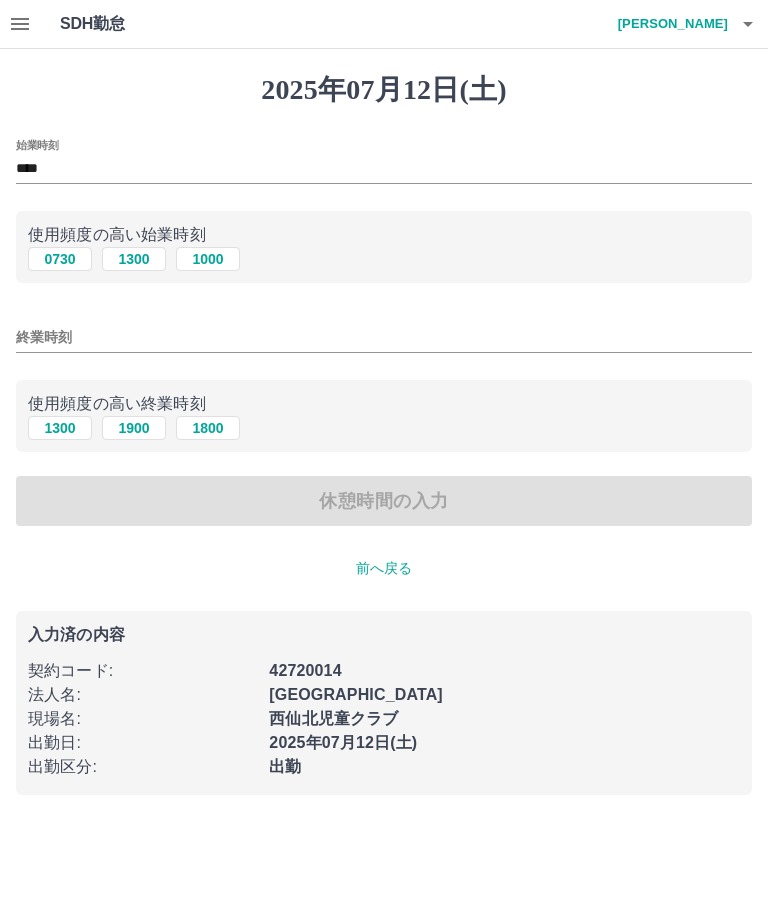 click on "1900" at bounding box center [134, 428] 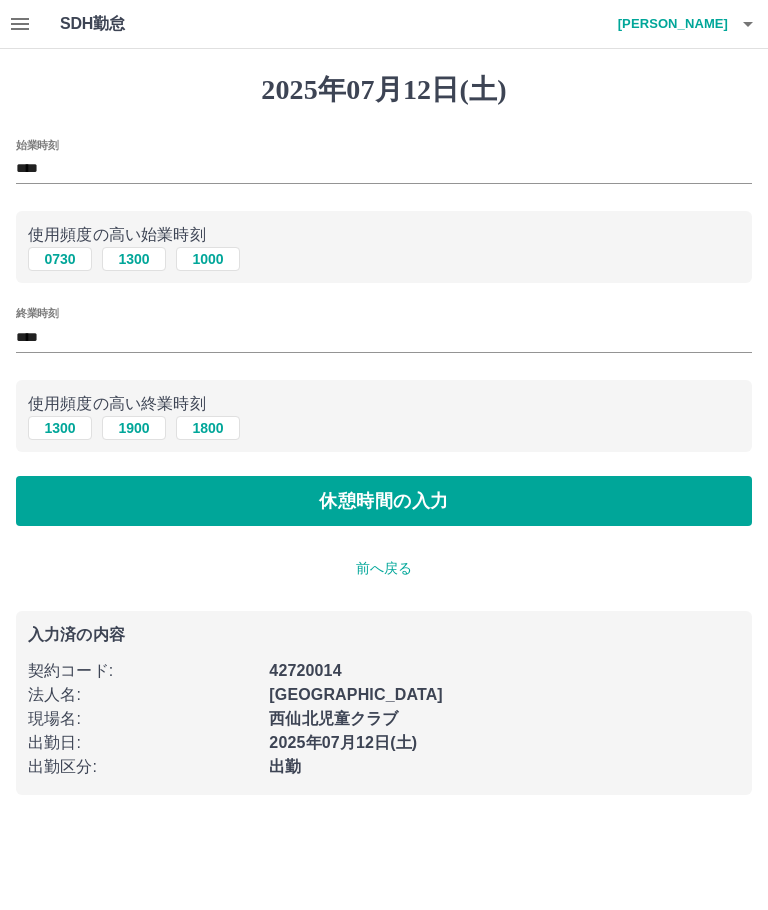 click on "休憩時間の入力" at bounding box center [384, 501] 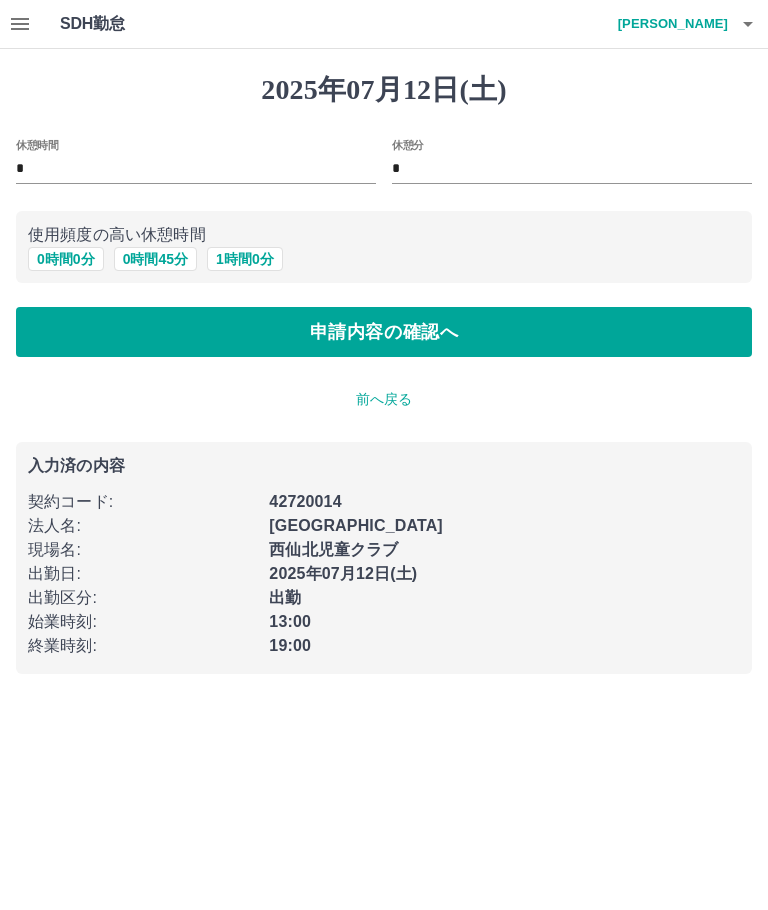 click on "申請内容の確認へ" at bounding box center [384, 332] 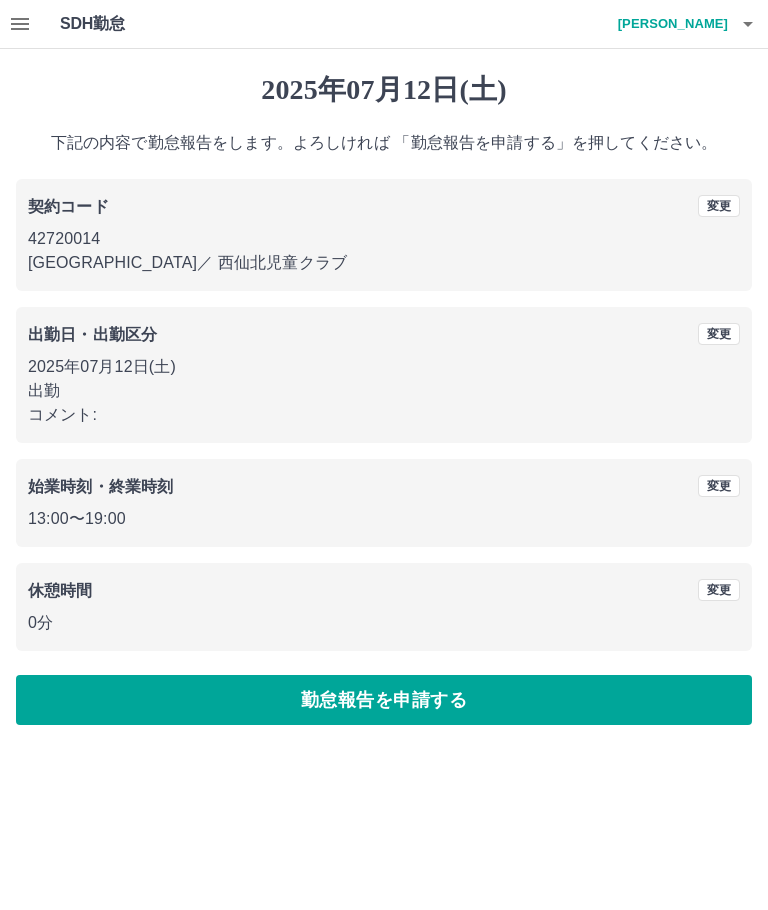 click on "勤怠報告を申請する" at bounding box center [384, 700] 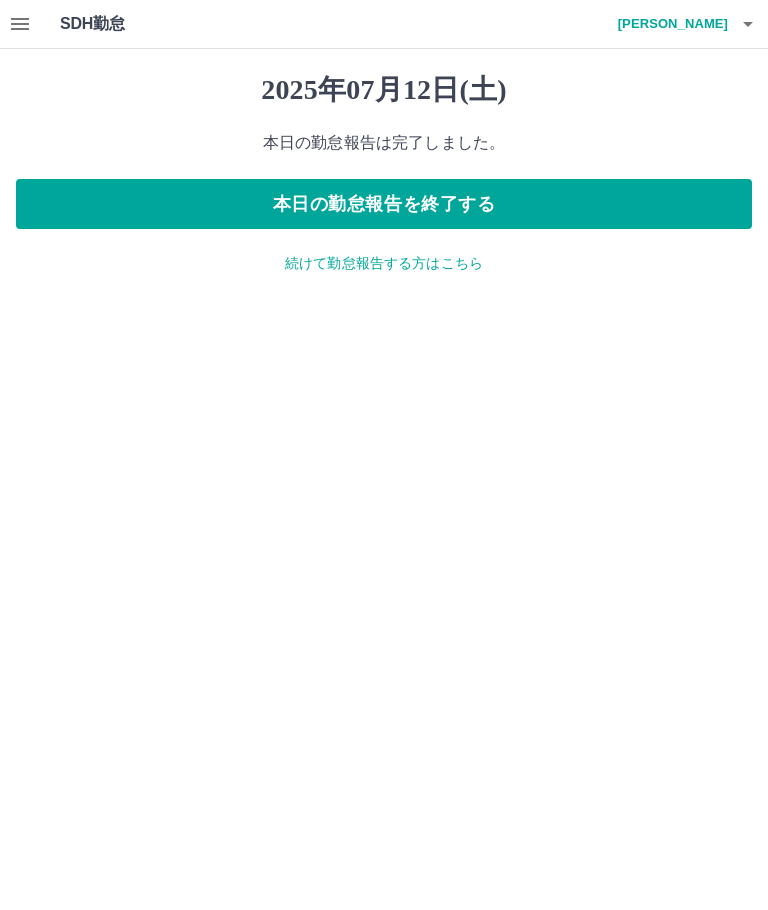 click on "続けて勤怠報告する方はこちら" at bounding box center [384, 263] 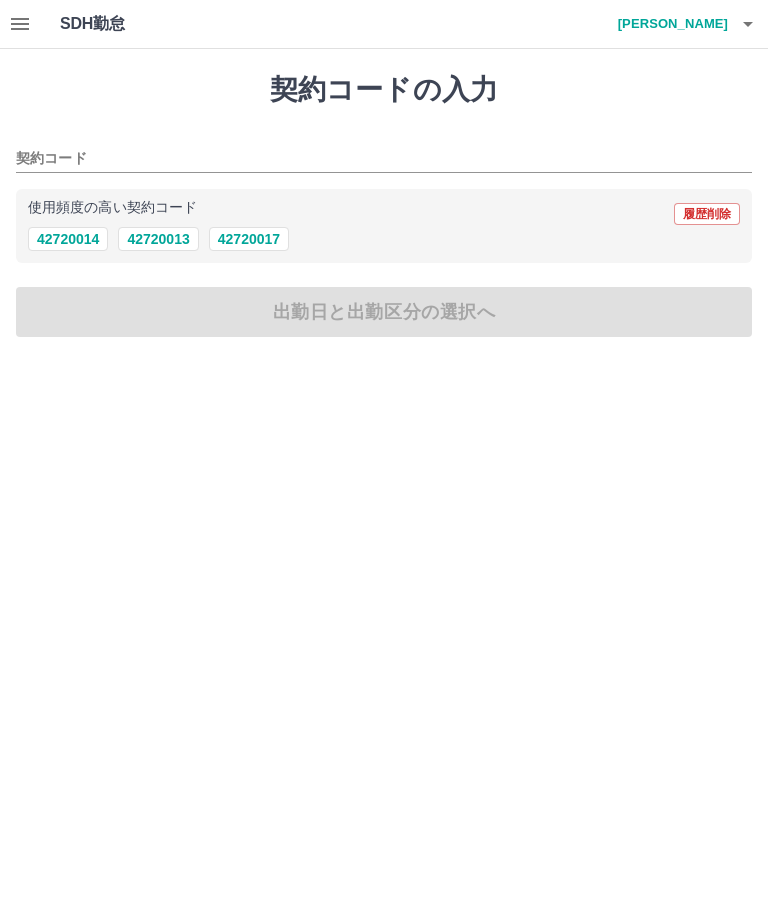 click on "42720014" at bounding box center [68, 239] 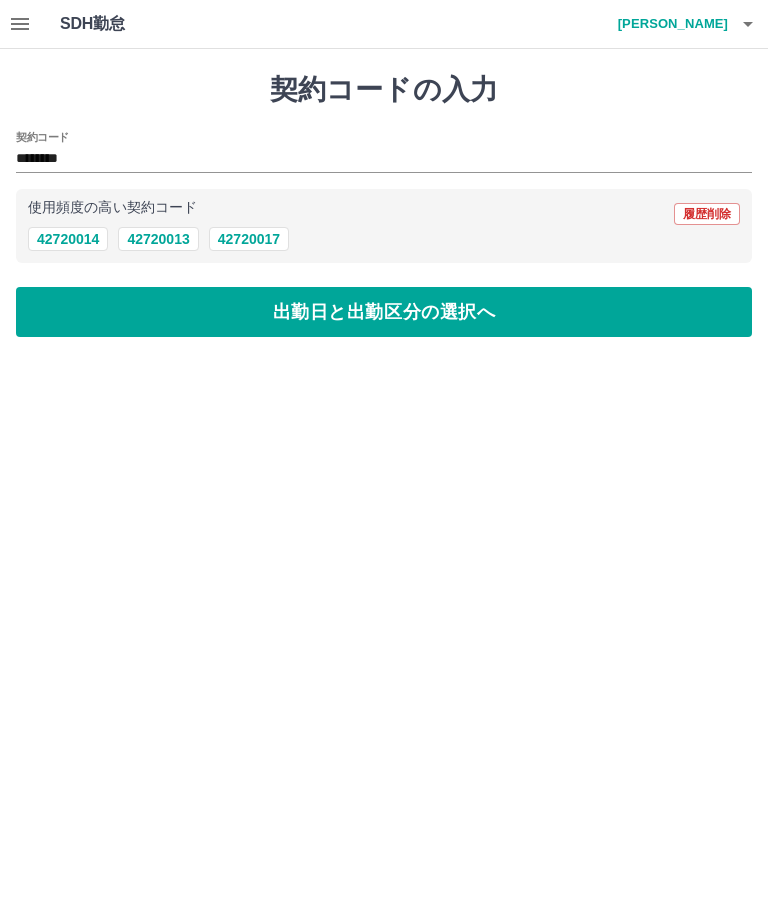 click on "出勤日と出勤区分の選択へ" at bounding box center (384, 312) 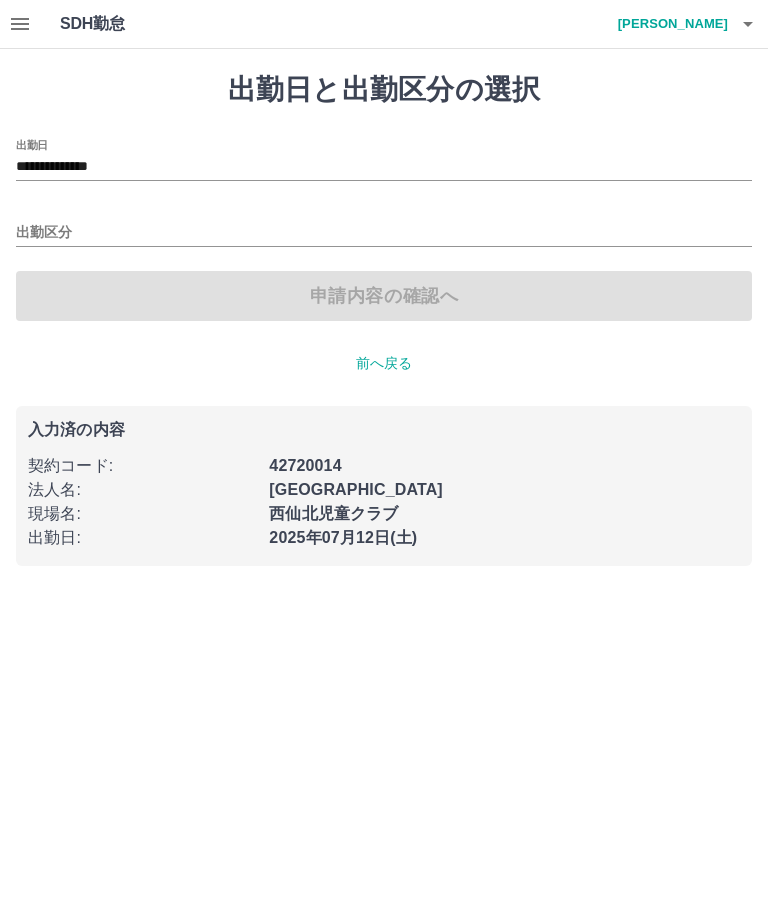 click on "**********" at bounding box center (384, 167) 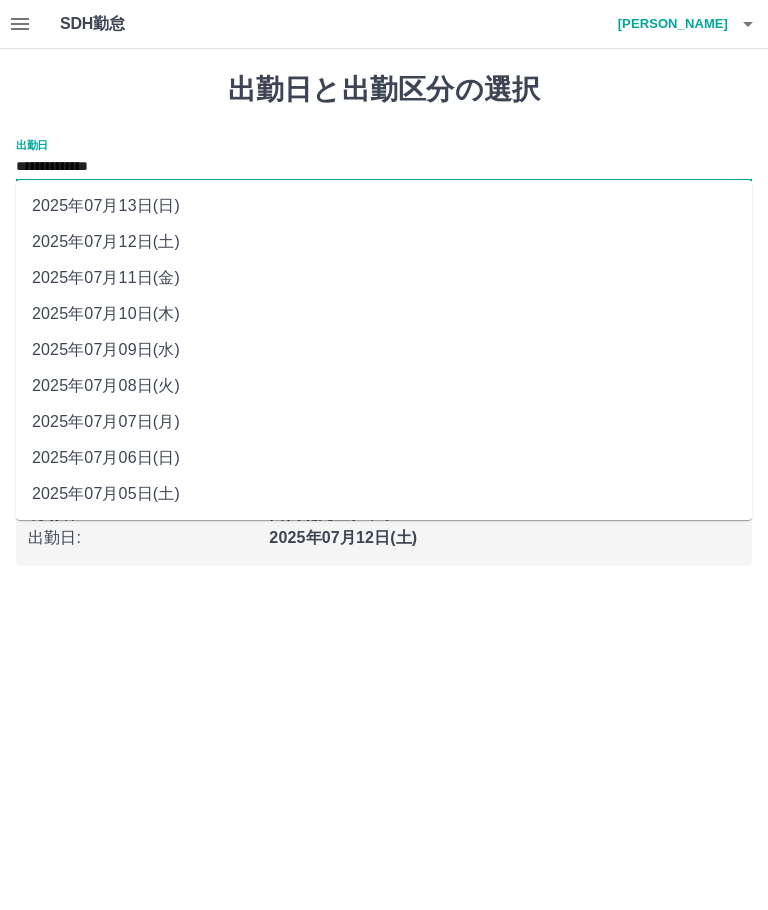click on "2025年07月13日(日)" at bounding box center [384, 206] 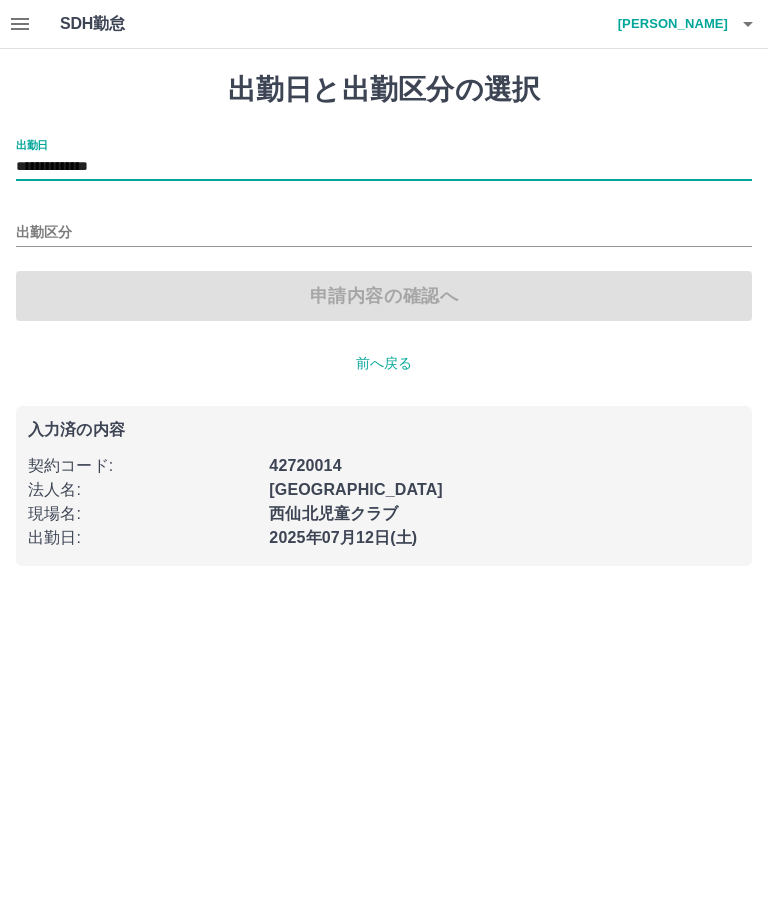type on "**********" 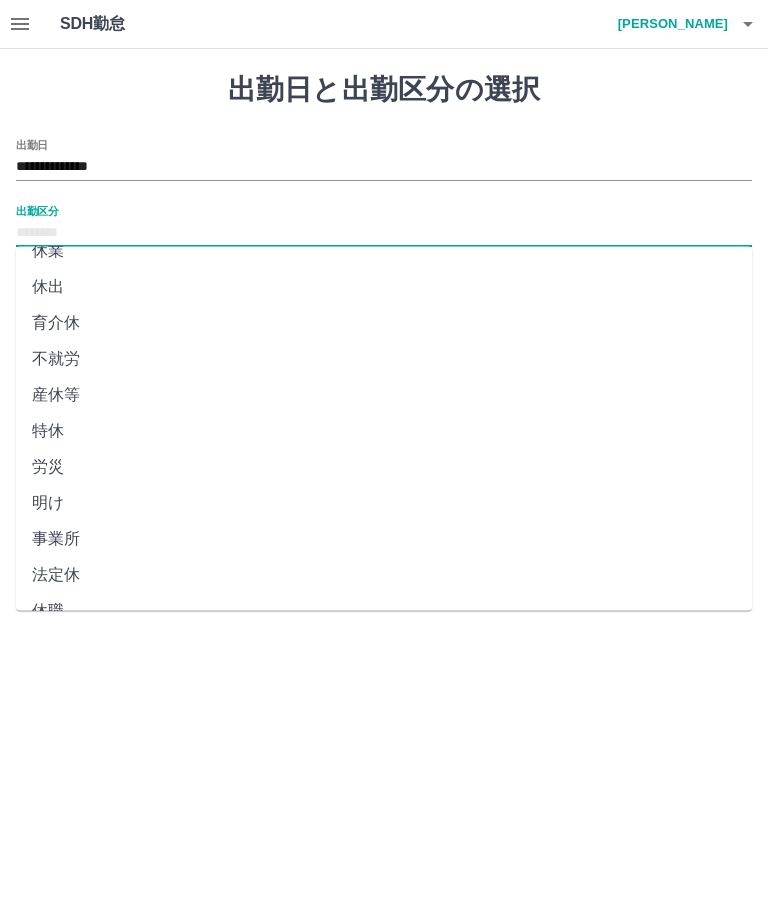 scroll, scrollTop: 272, scrollLeft: 0, axis: vertical 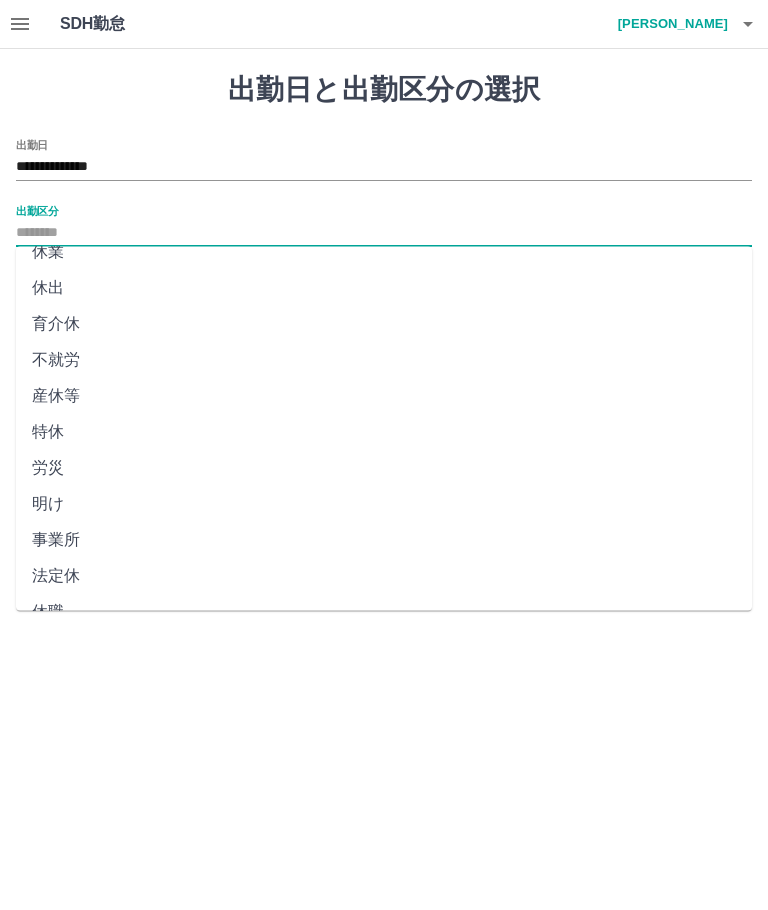 click on "法定休" at bounding box center (384, 577) 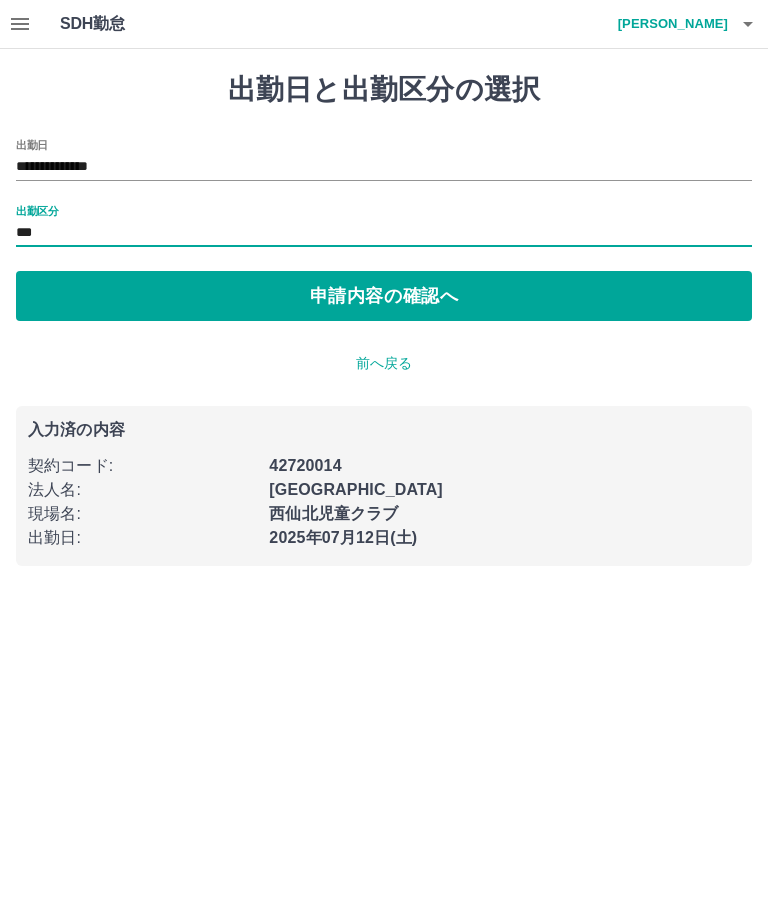 click on "申請内容の確認へ" at bounding box center (384, 296) 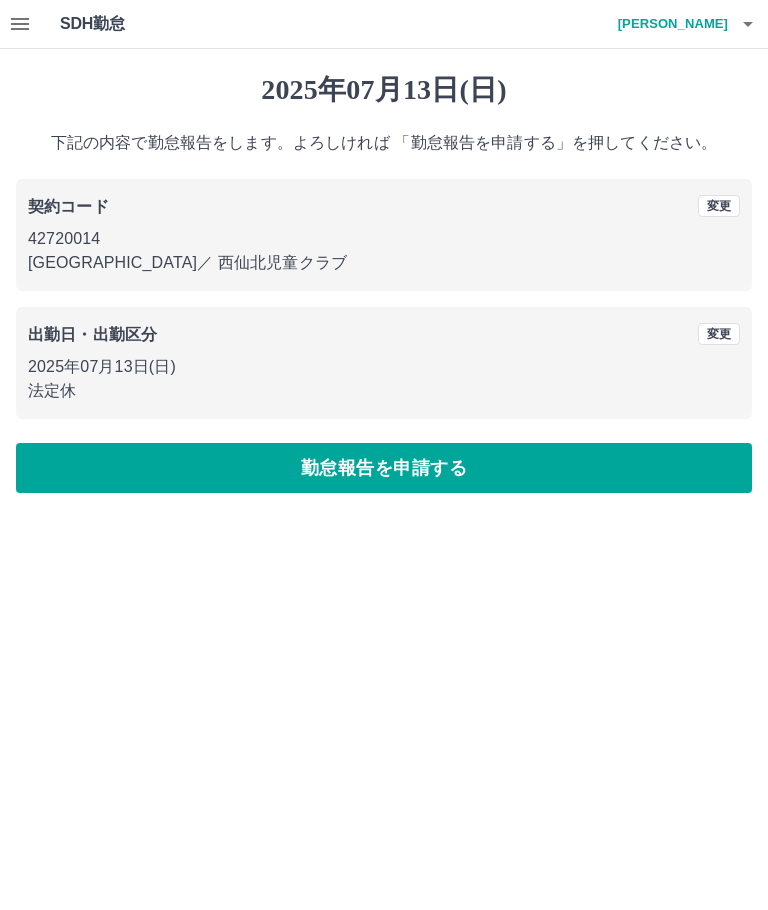 click on "勤怠報告を申請する" at bounding box center (384, 468) 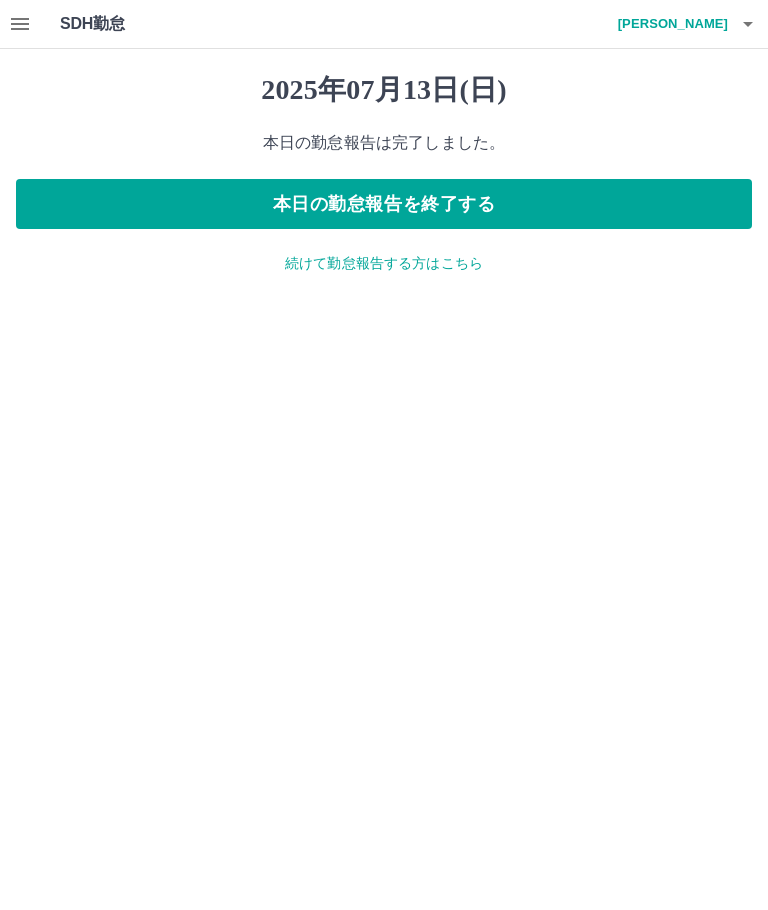 click on "本日の勤怠報告を終了する" at bounding box center [384, 204] 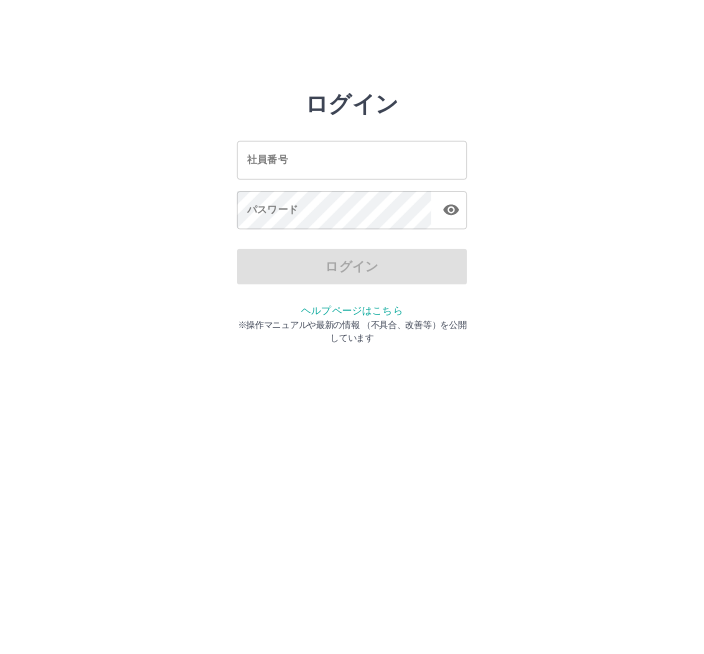 scroll, scrollTop: 0, scrollLeft: 0, axis: both 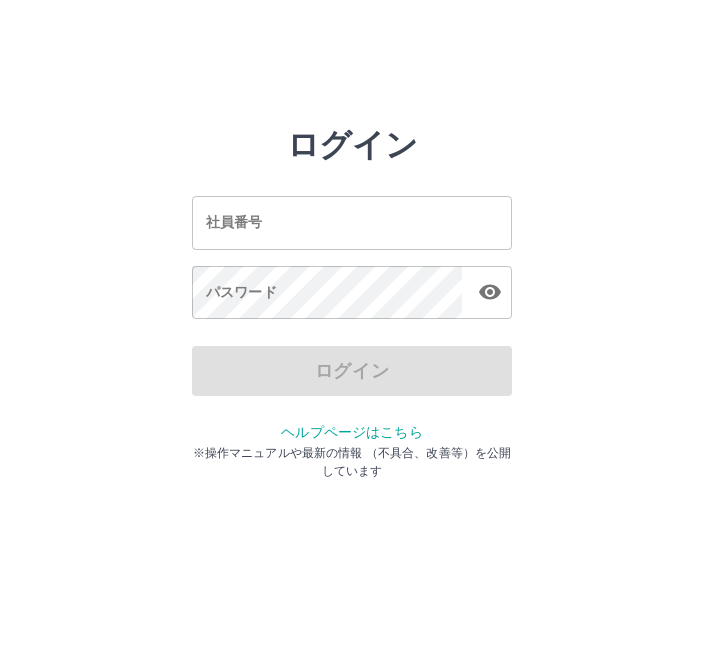 click on "社員番号" at bounding box center [352, 222] 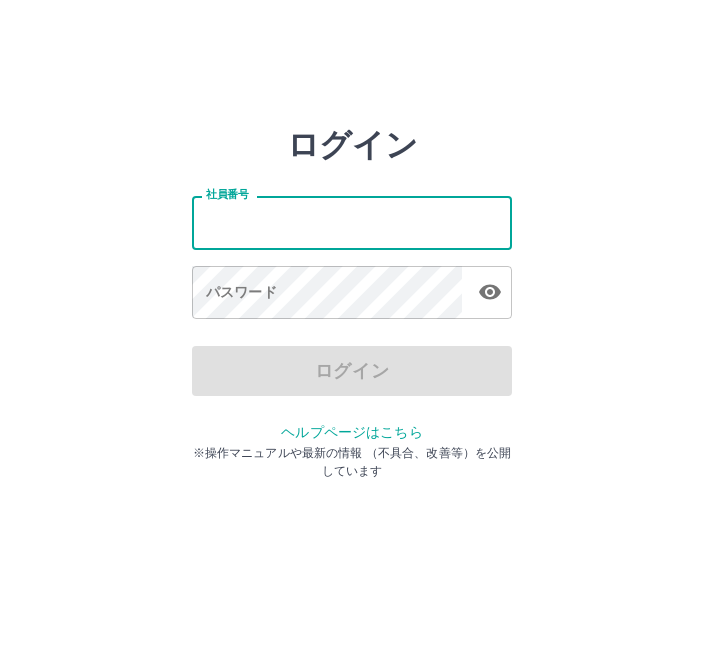 click on "社員番号" at bounding box center (352, 222) 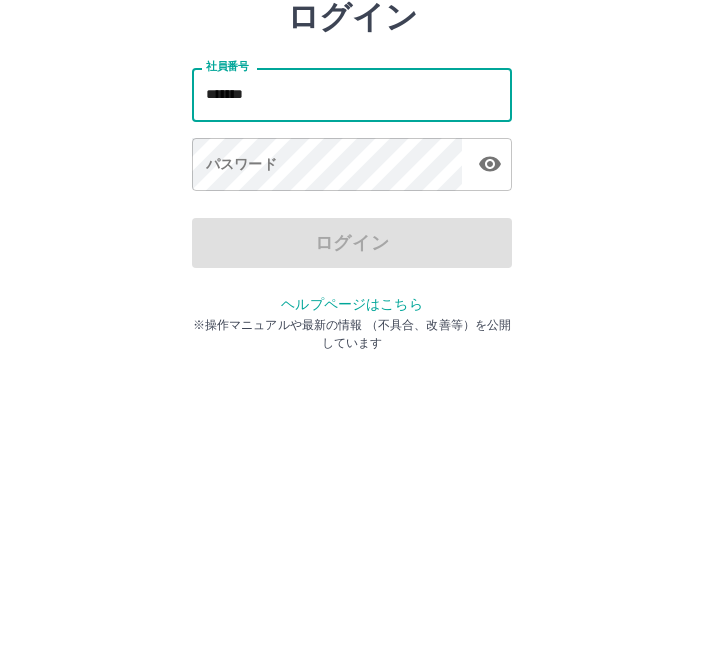 type on "*******" 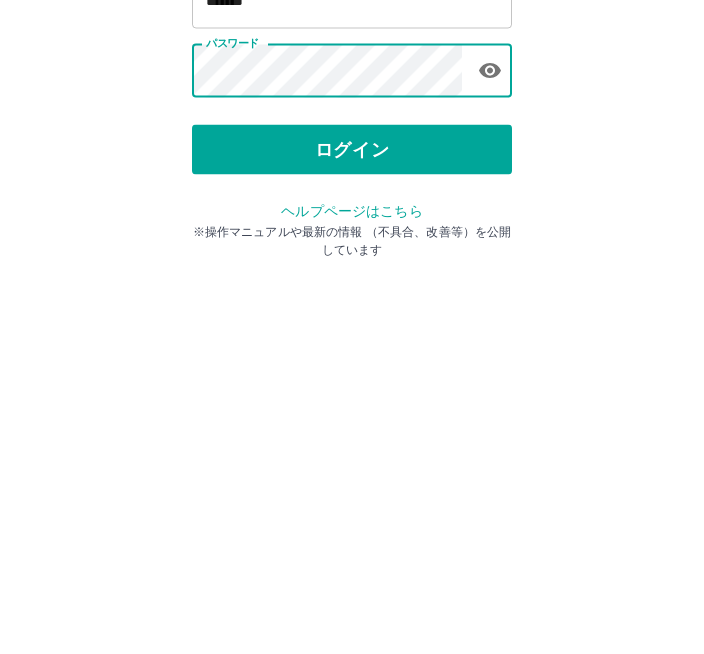 click on "ログイン" at bounding box center [352, 371] 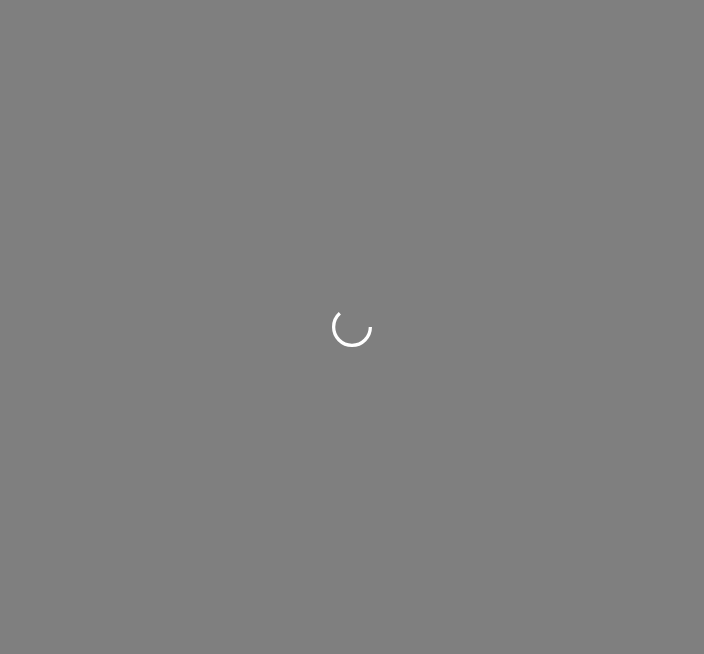 scroll, scrollTop: 0, scrollLeft: 0, axis: both 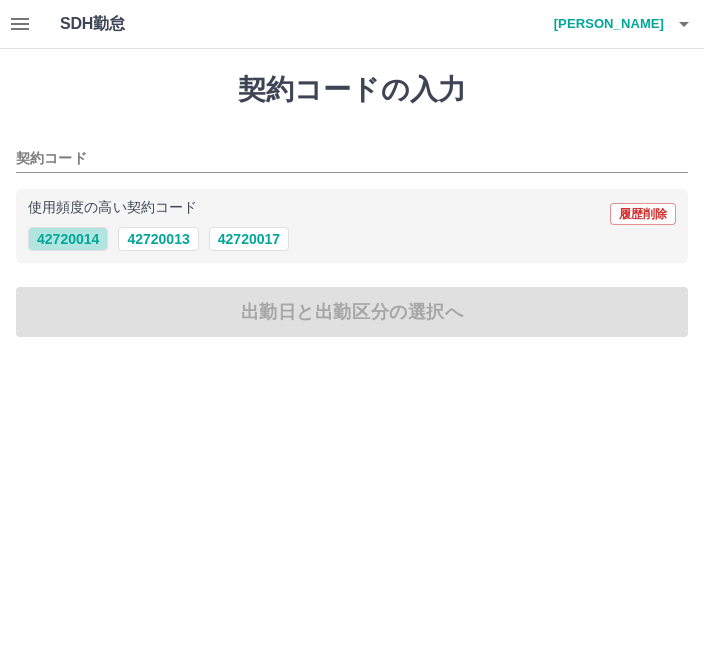 click on "42720014" at bounding box center [68, 239] 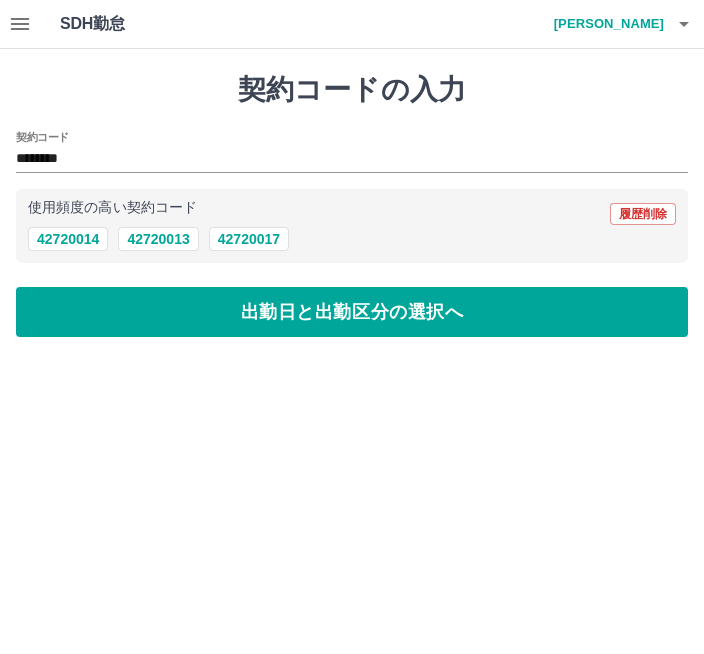 click on "出勤日と出勤区分の選択へ" at bounding box center [352, 312] 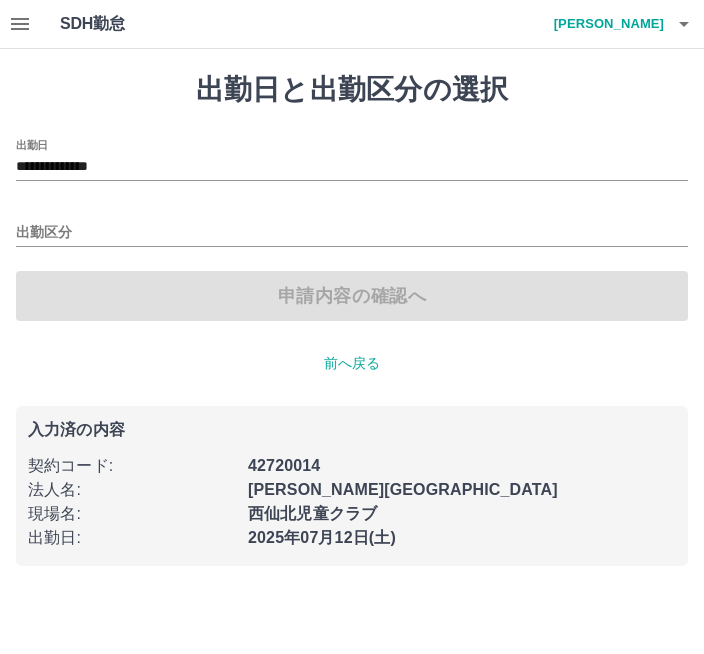 click on "出勤区分" at bounding box center (352, 233) 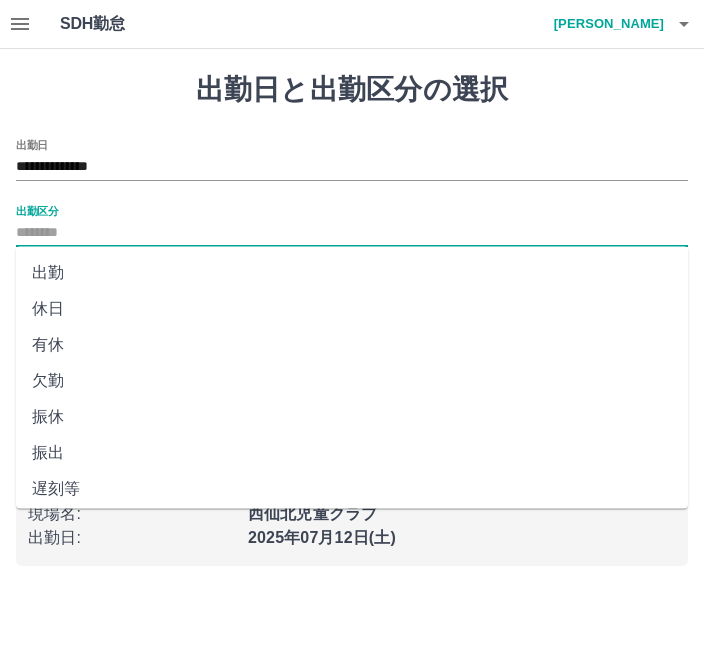 click on "出勤" at bounding box center (352, 273) 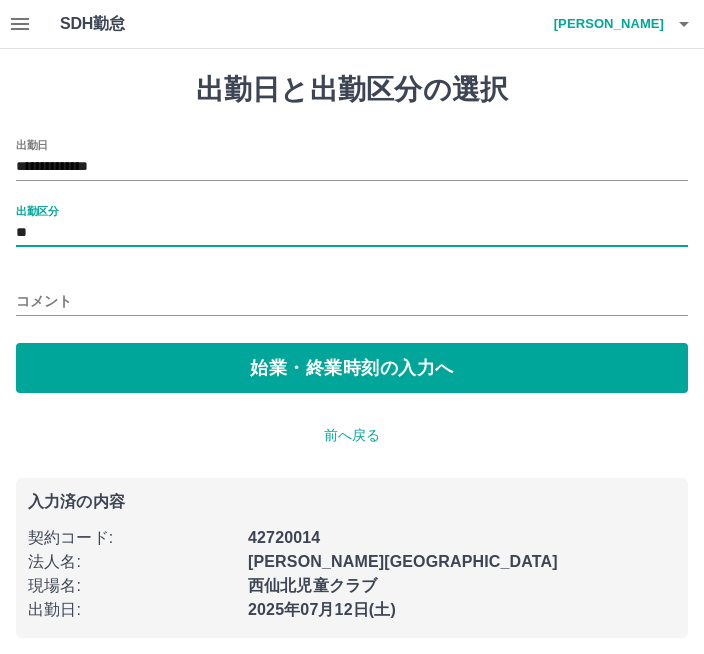 click on "始業・終業時刻の入力へ" at bounding box center [352, 368] 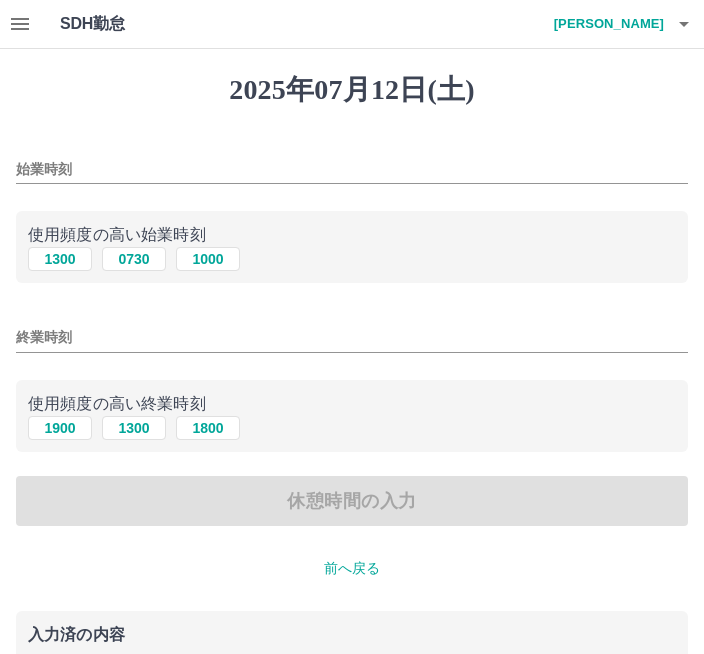 click on "1300" at bounding box center [60, 259] 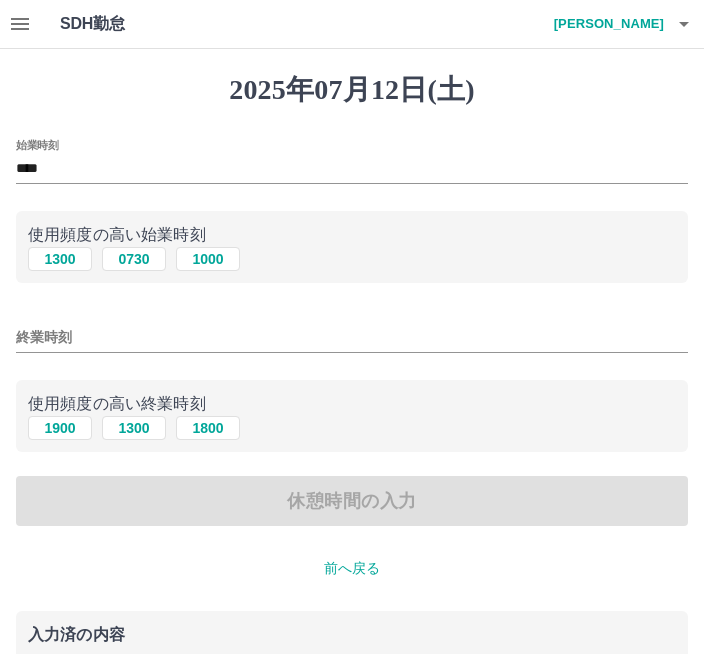 click on "1900" at bounding box center (60, 428) 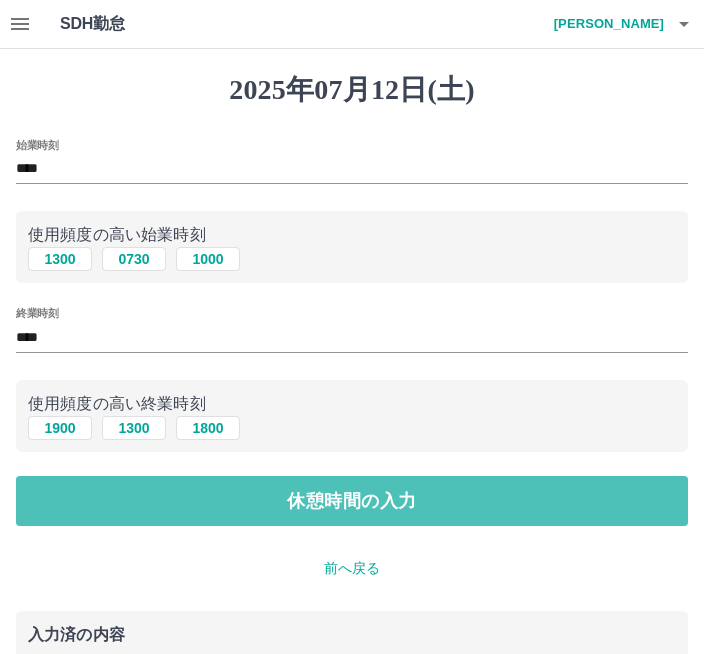 click on "休憩時間の入力" at bounding box center [352, 501] 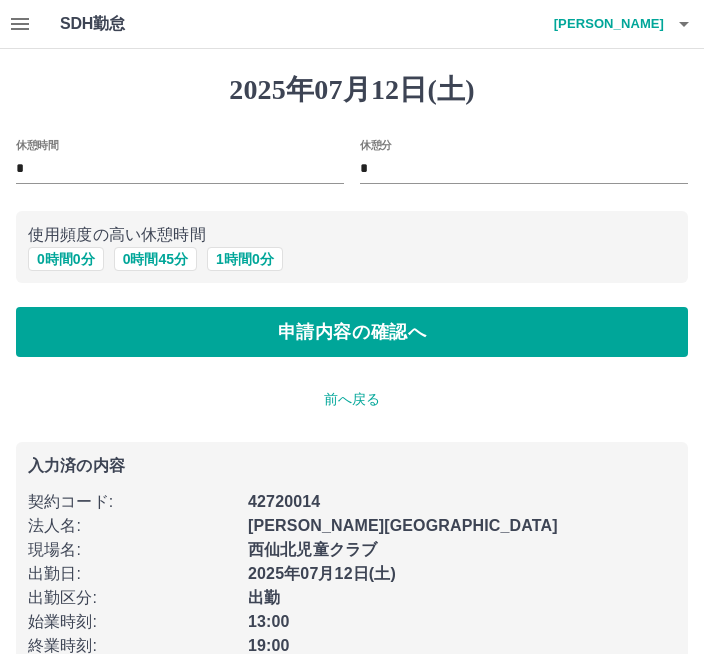 click on "申請内容の確認へ" at bounding box center [352, 332] 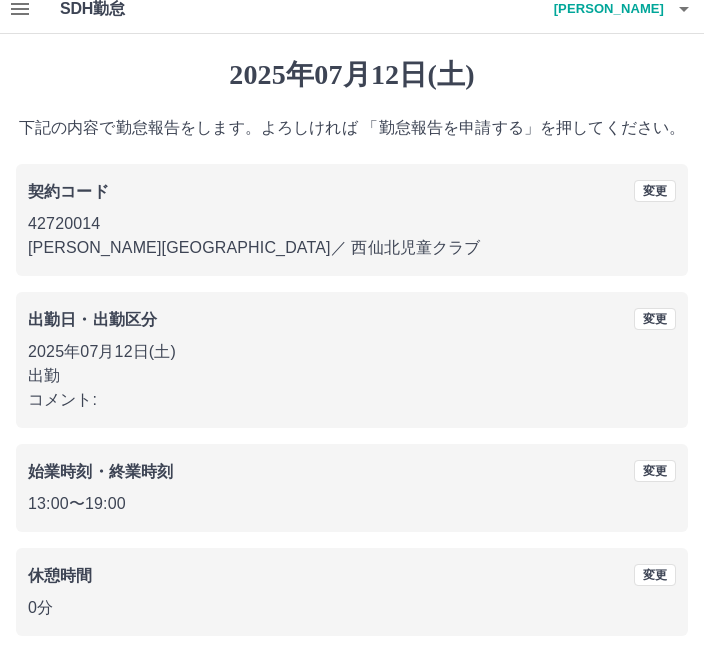 scroll, scrollTop: 25, scrollLeft: 0, axis: vertical 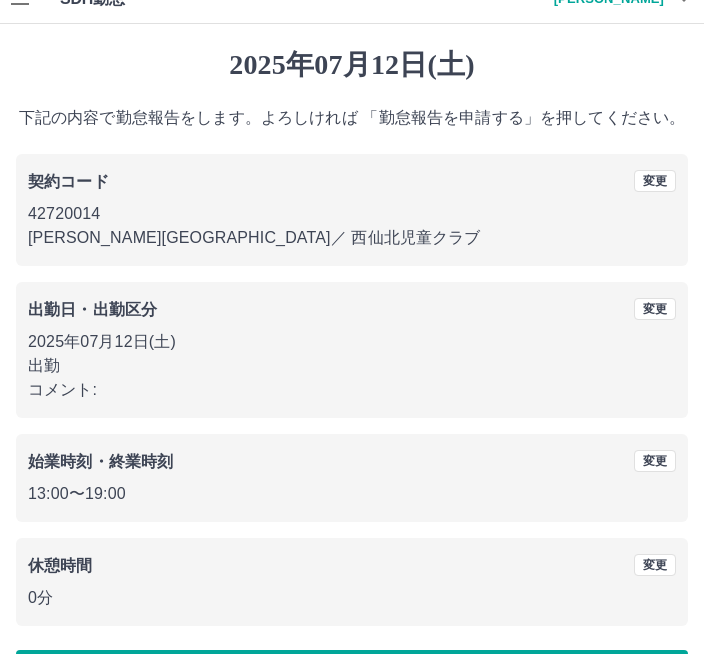click on "勤怠報告を申請する" at bounding box center (352, 675) 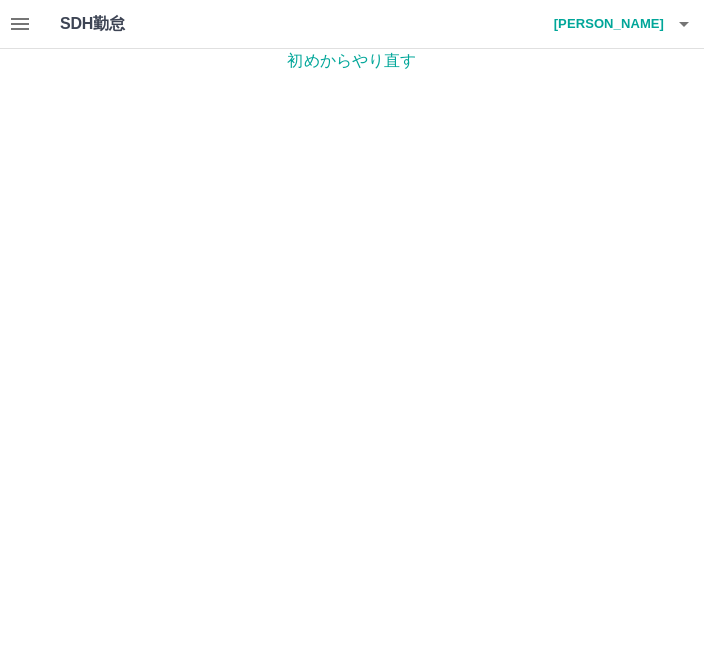 scroll, scrollTop: 0, scrollLeft: 0, axis: both 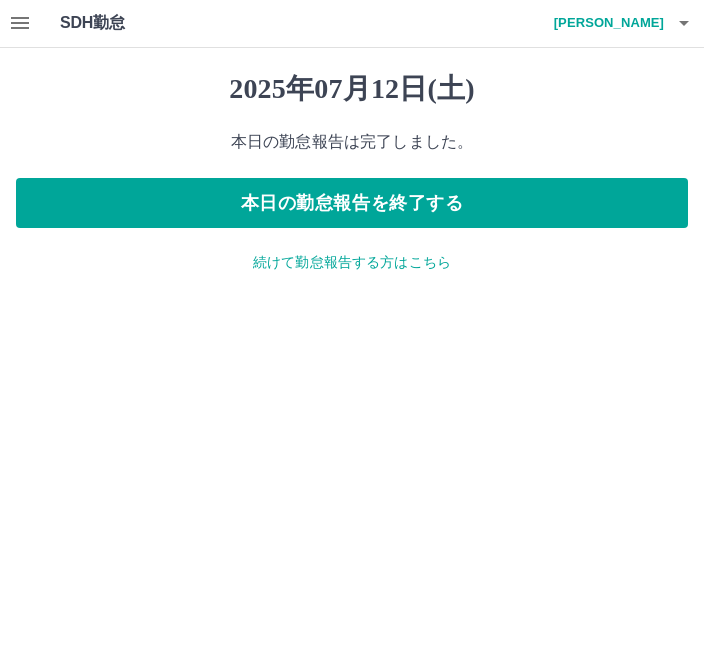 click on "SDH勤怠 髙橋　憲子 2025年07月12日(土) 本日の勤怠報告は完了しました。 本日の勤怠報告を終了する 続けて勤怠報告する方はこちら SDH勤怠" at bounding box center (352, 149) 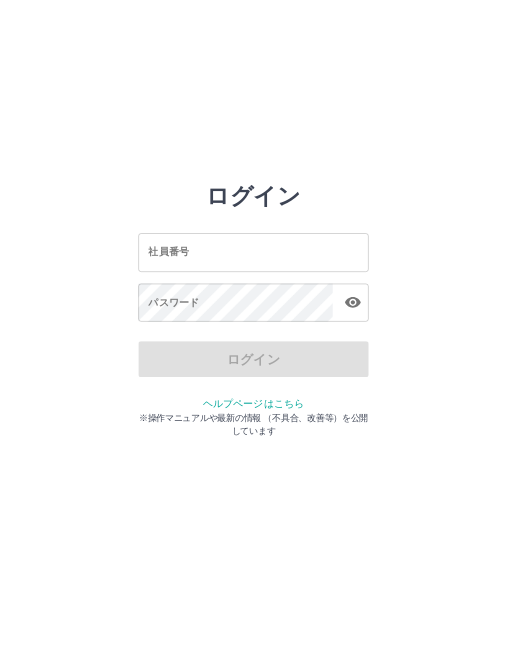scroll, scrollTop: 0, scrollLeft: 0, axis: both 